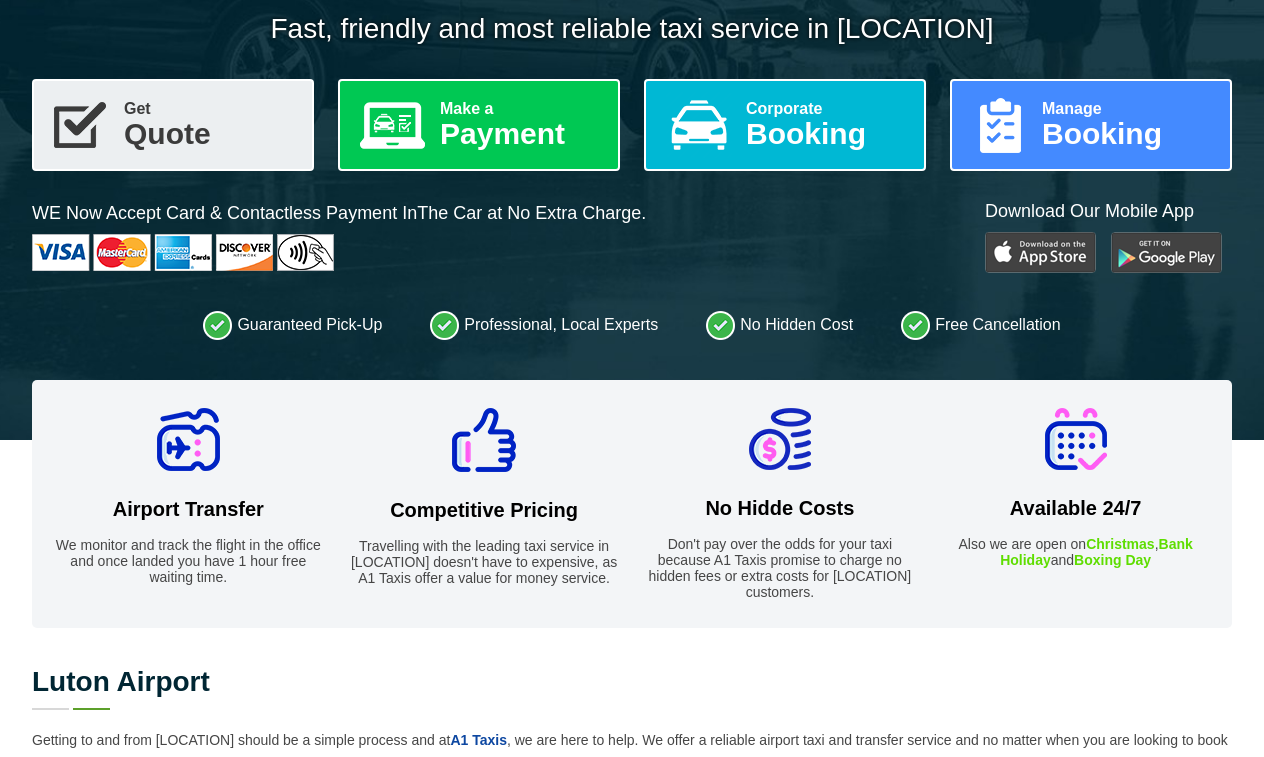 scroll, scrollTop: -13, scrollLeft: 0, axis: vertical 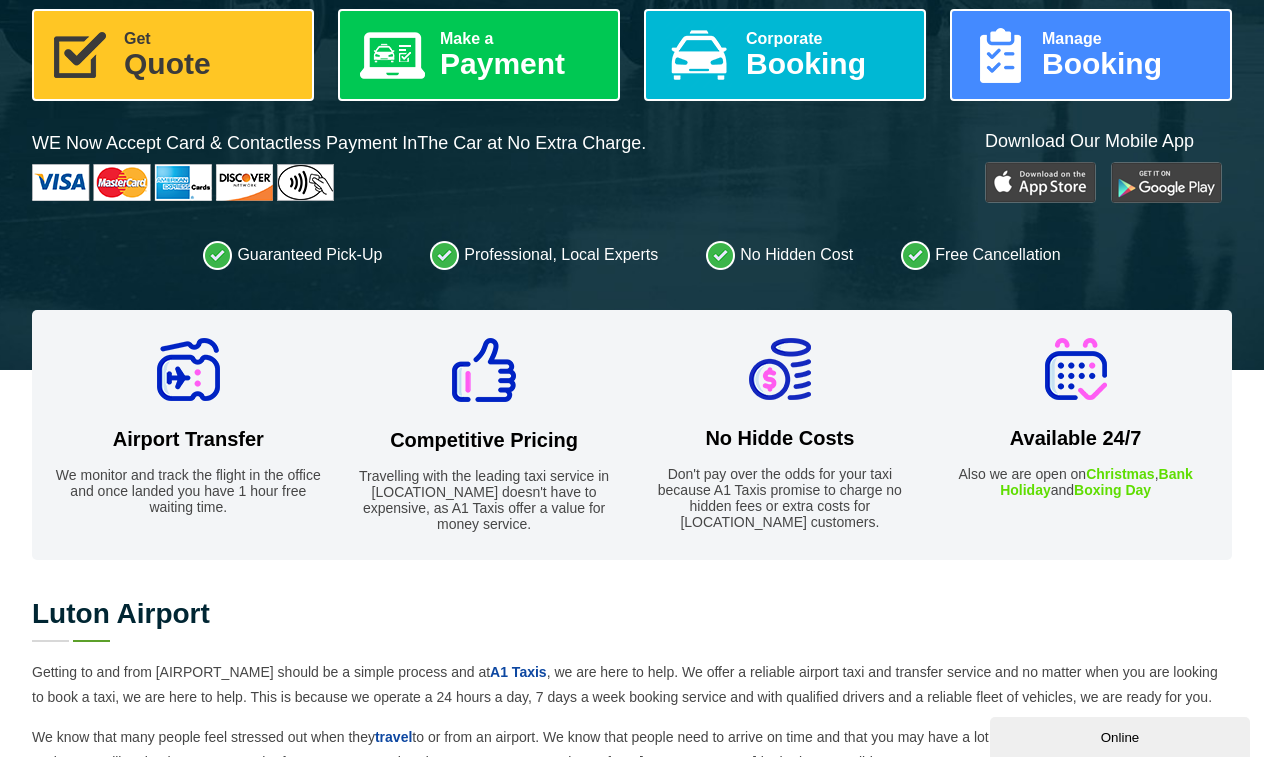 click on "Get  Quote" at bounding box center (173, 55) 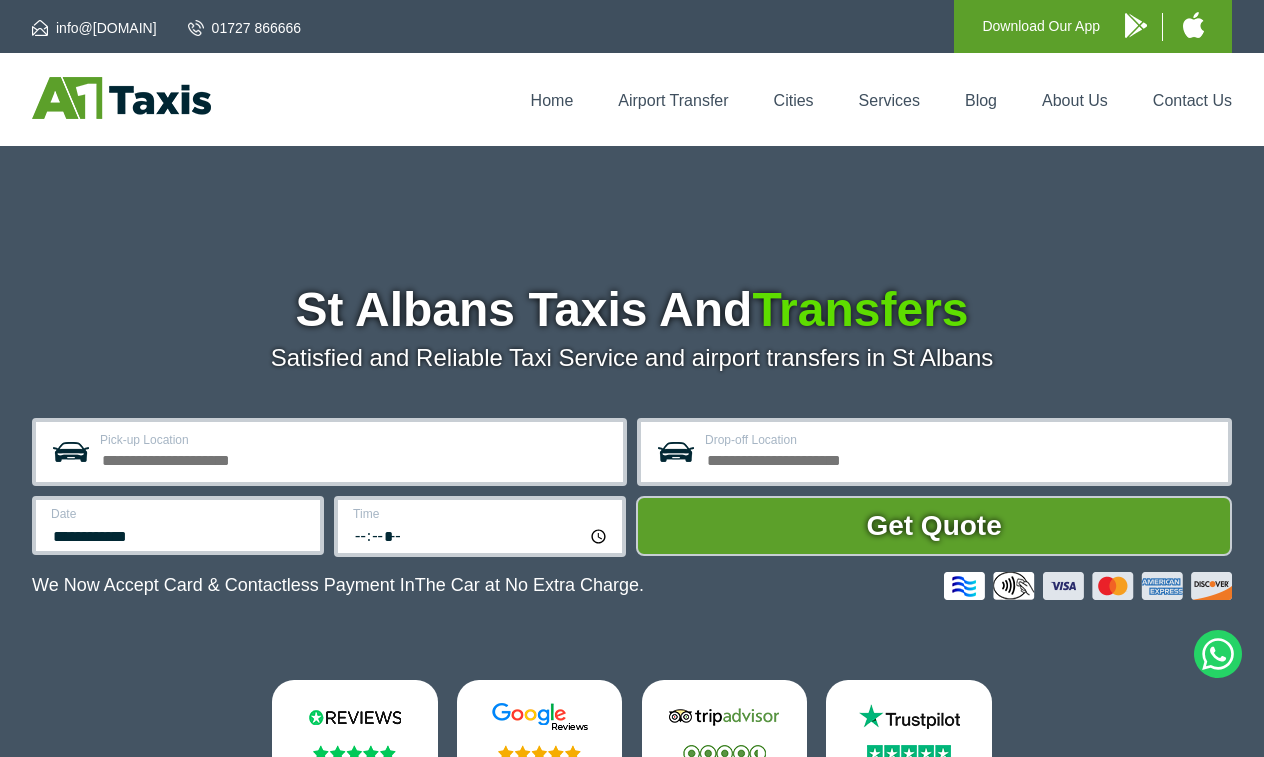 scroll, scrollTop: 0, scrollLeft: 0, axis: both 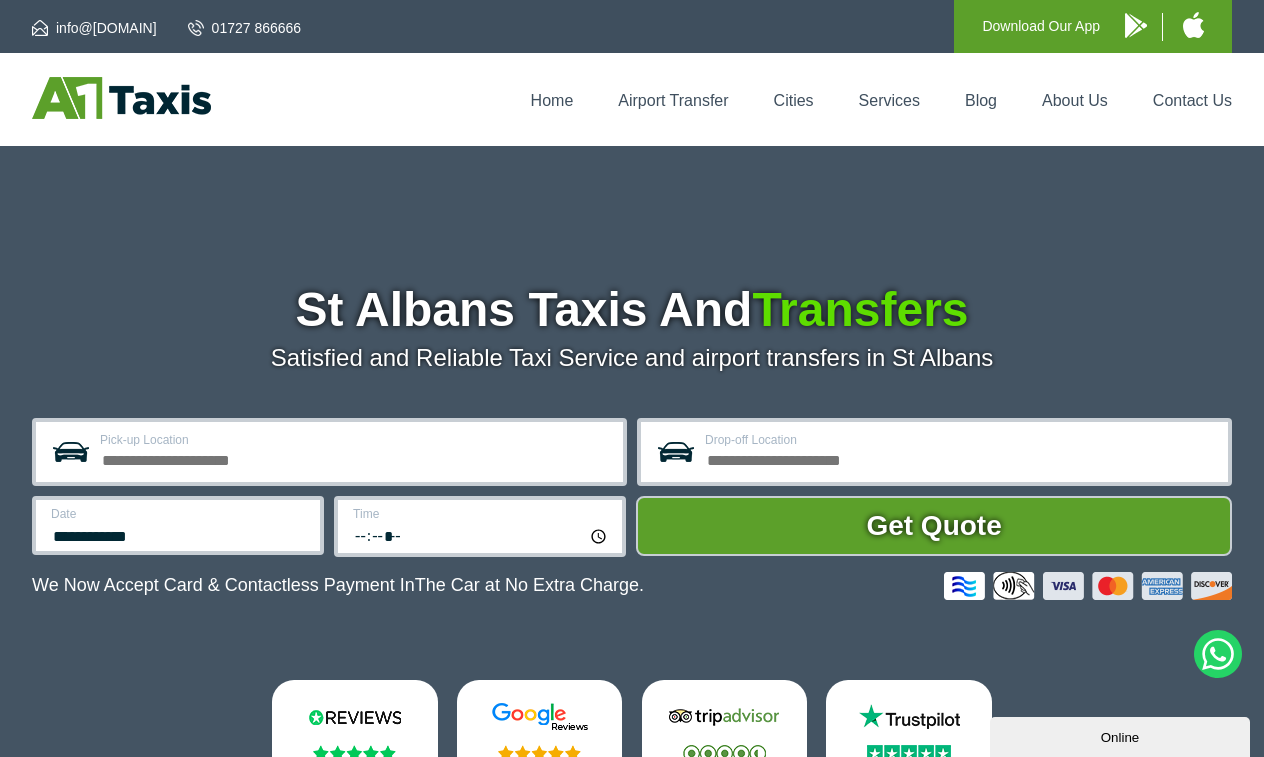click on "Pick-up Location" at bounding box center [355, 440] 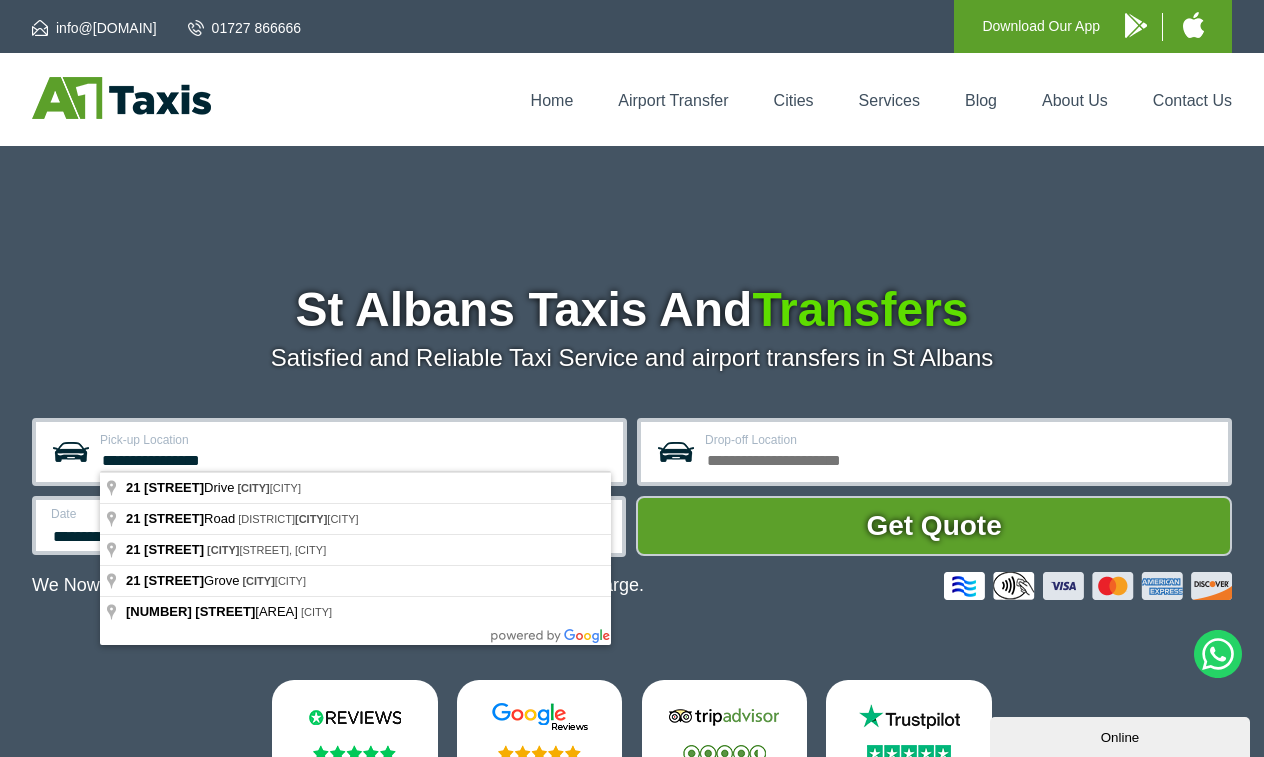 type on "**********" 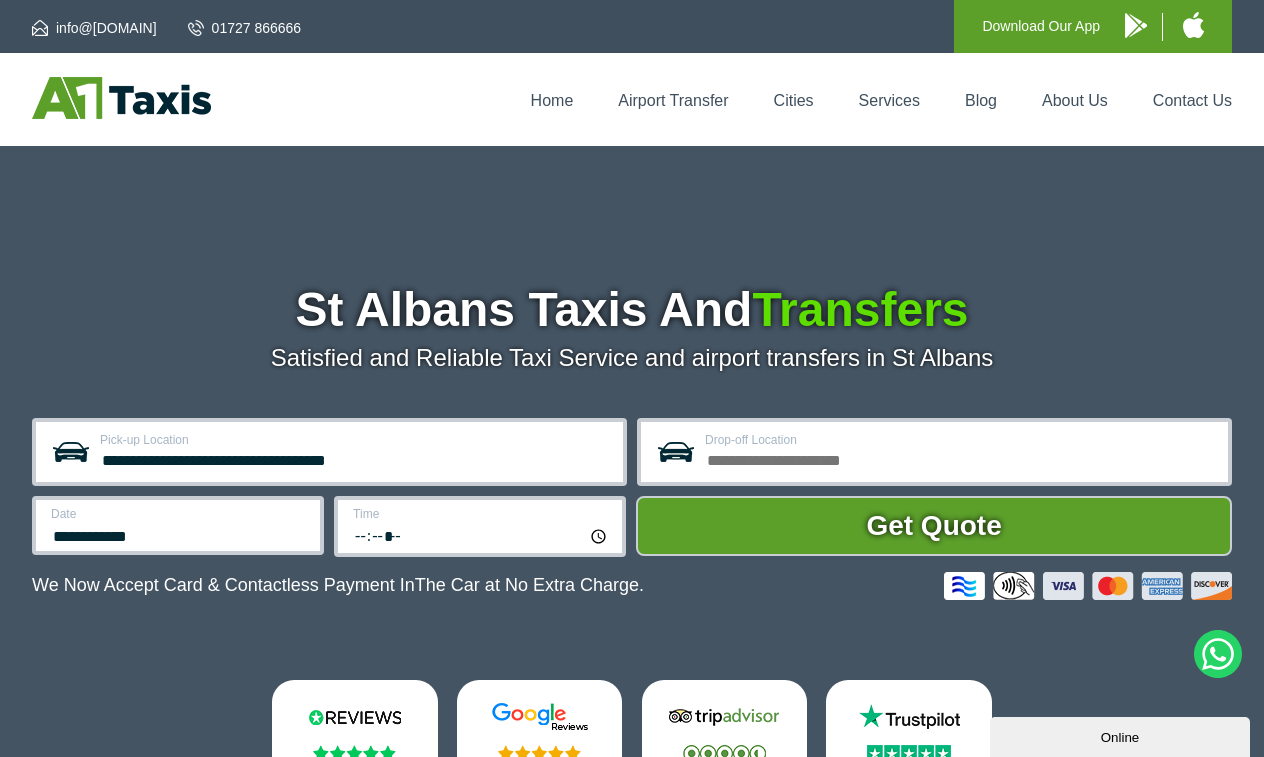 drag, startPoint x: 439, startPoint y: 424, endPoint x: 350, endPoint y: 549, distance: 153.44705 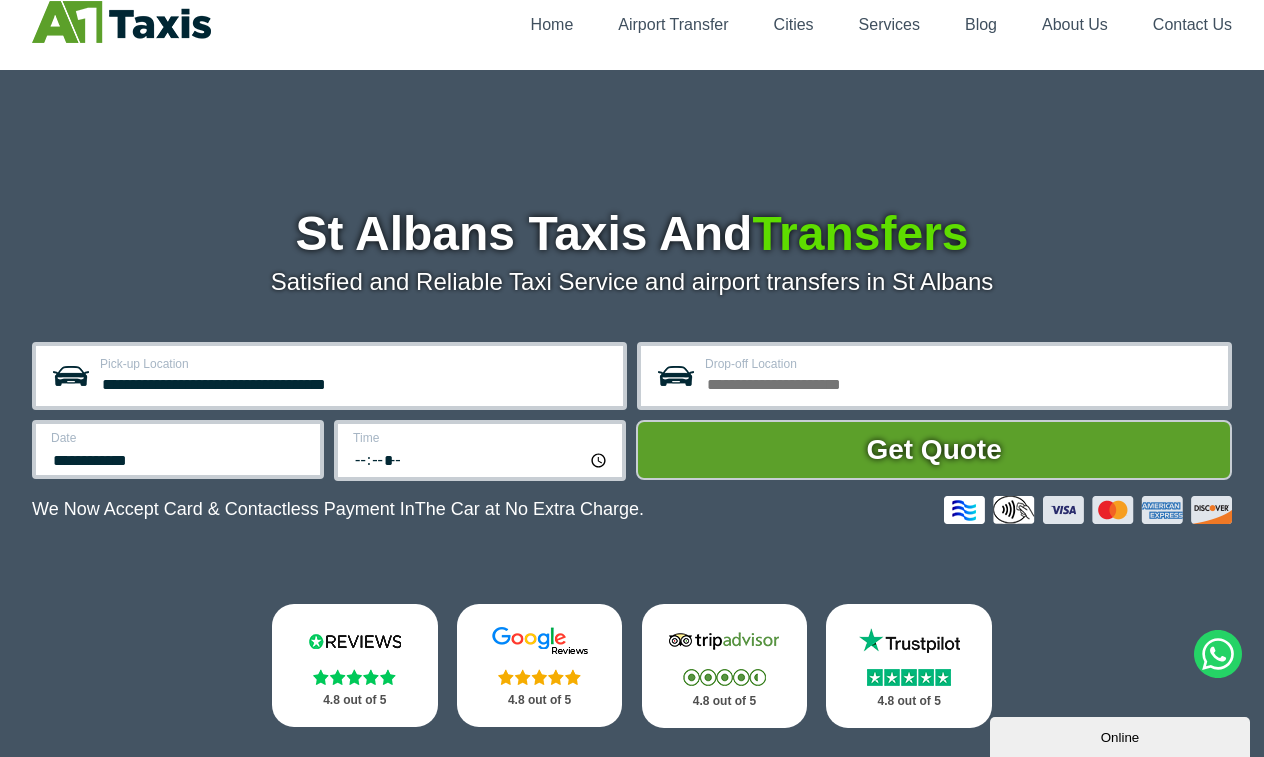 click on "**********" at bounding box center [178, 449] 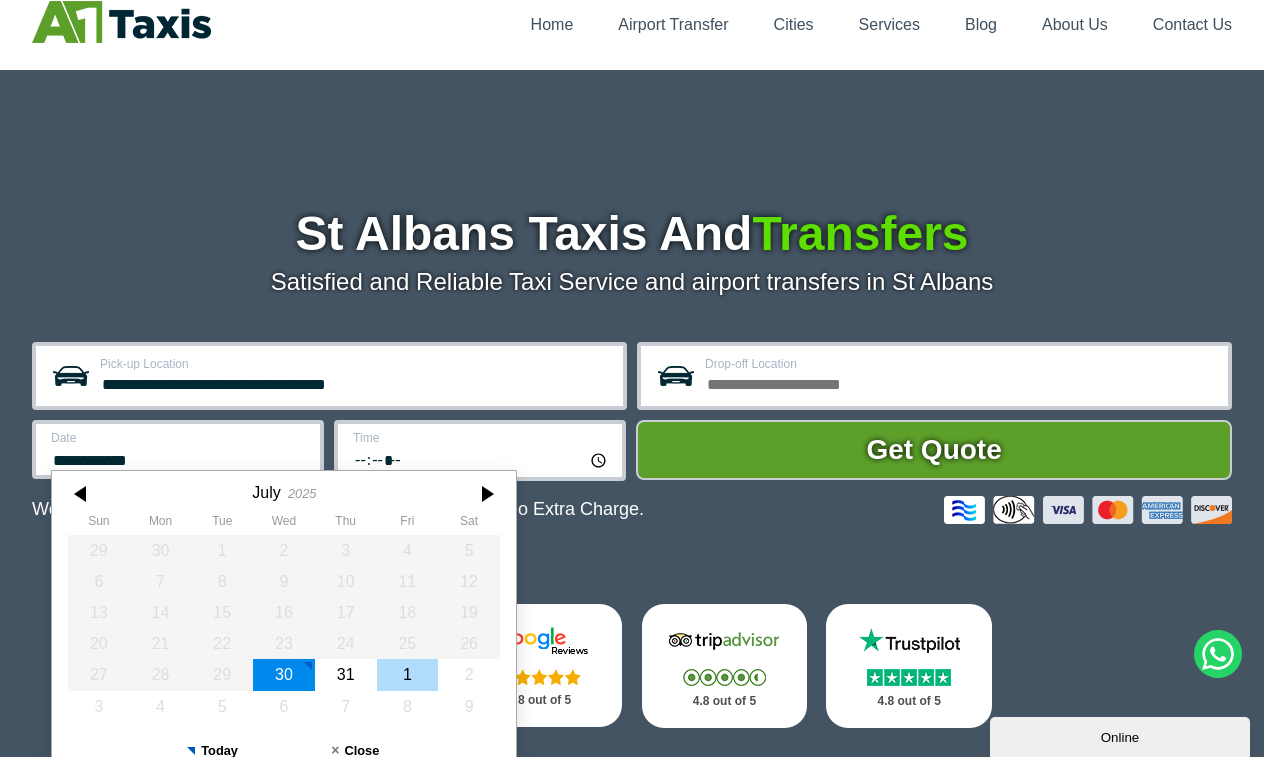 click on "1" at bounding box center [408, 674] 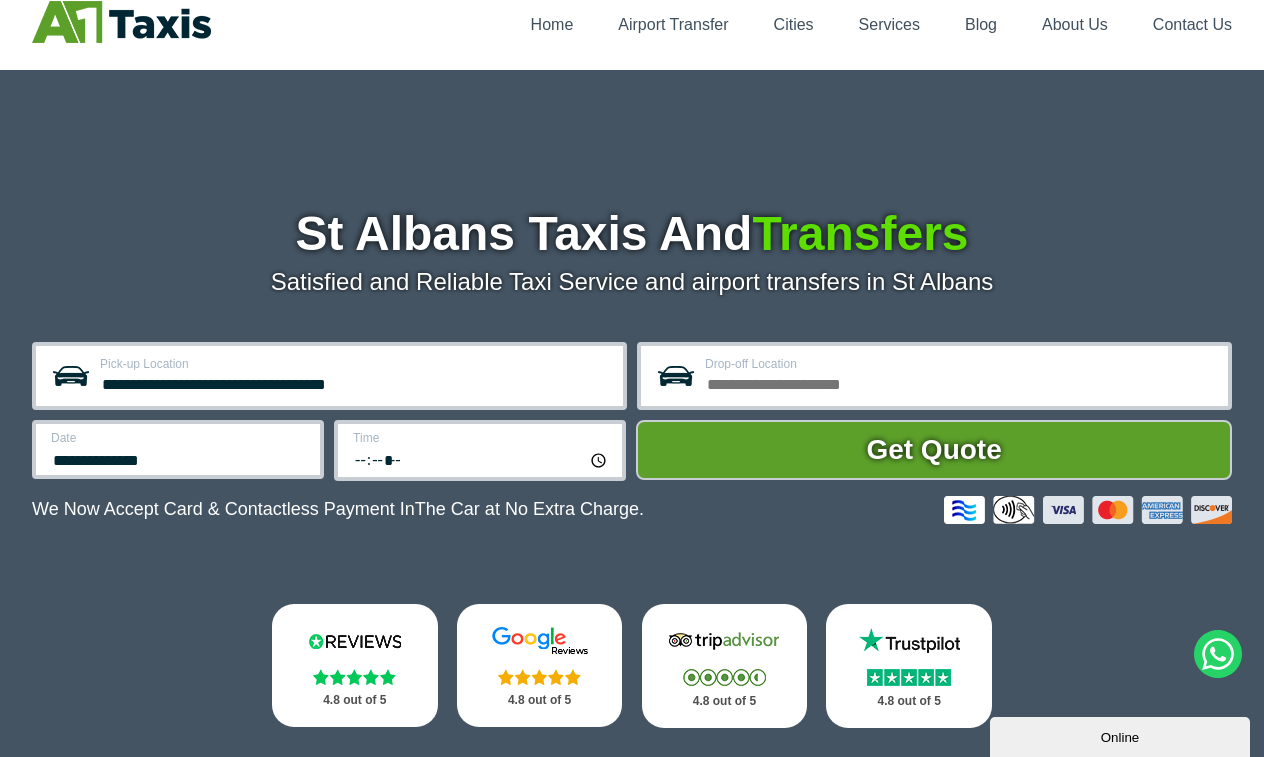 click on "*****" at bounding box center (481, 459) 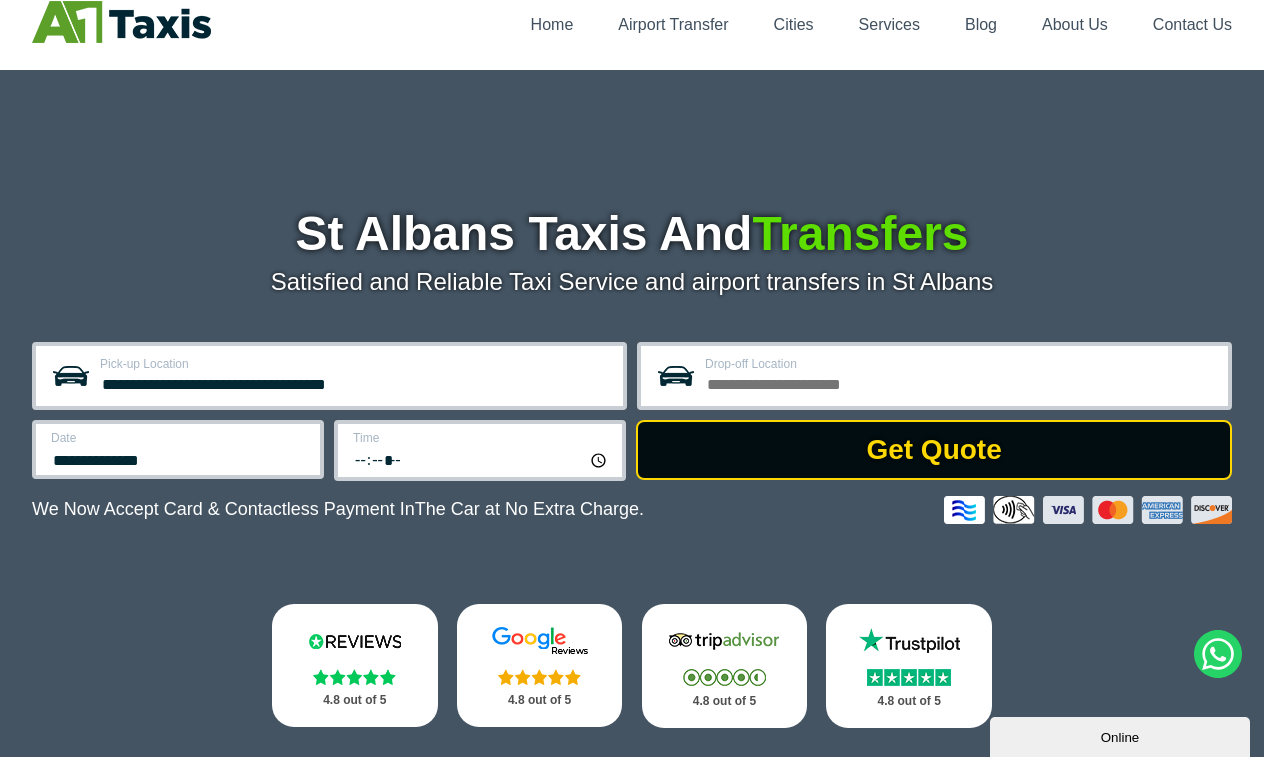 type on "*****" 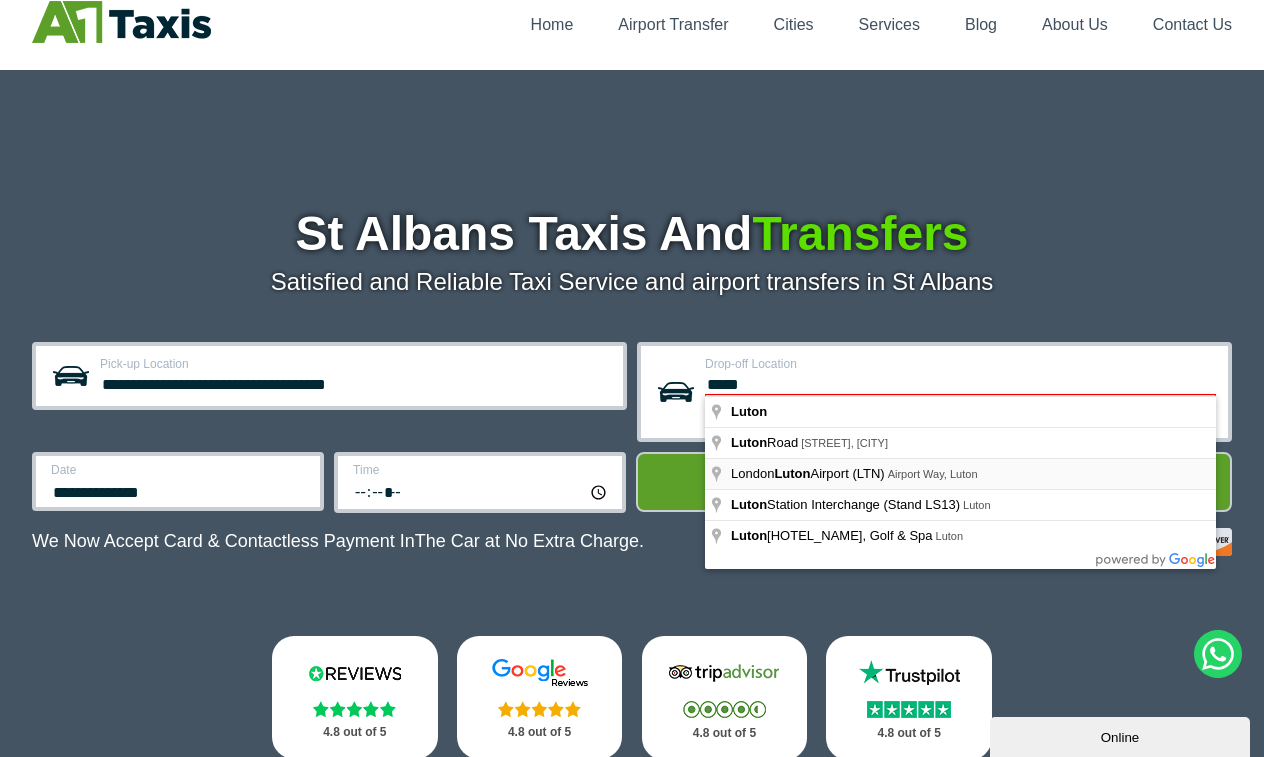 type on "**********" 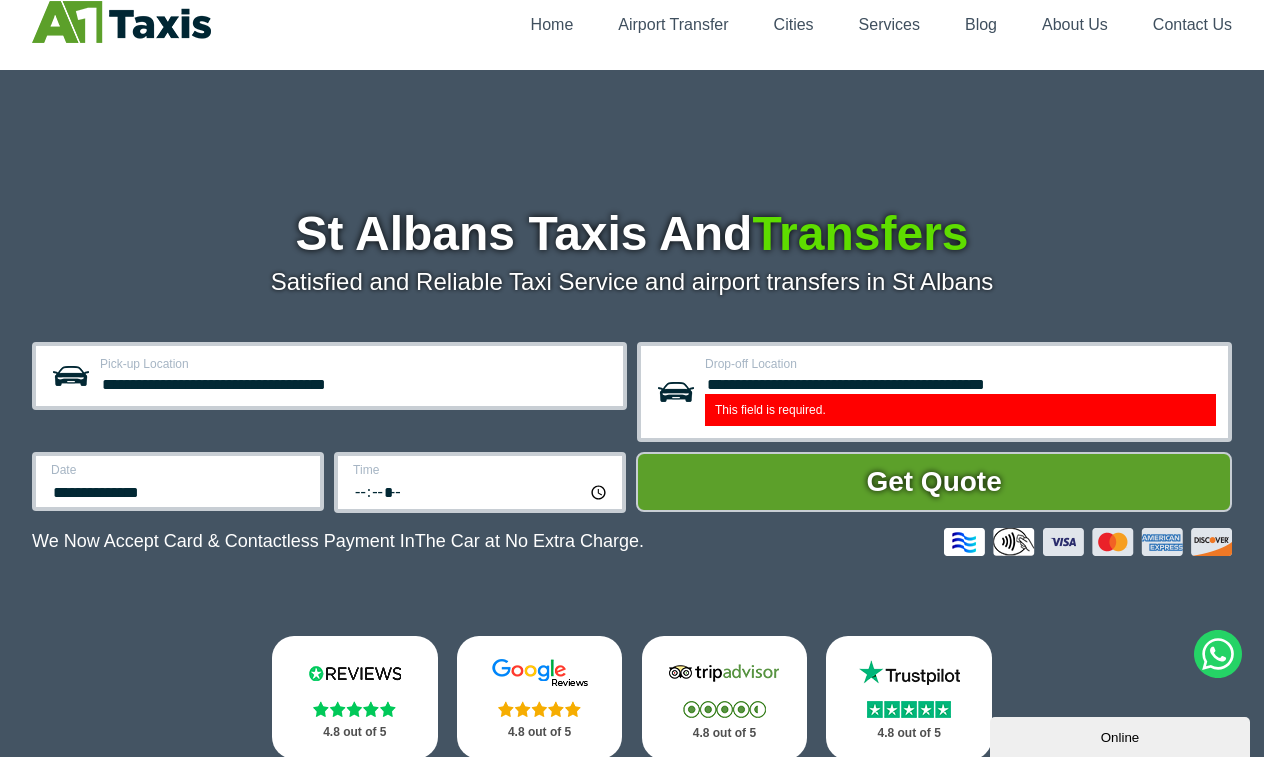 click on "Get Quote" at bounding box center (934, 482) 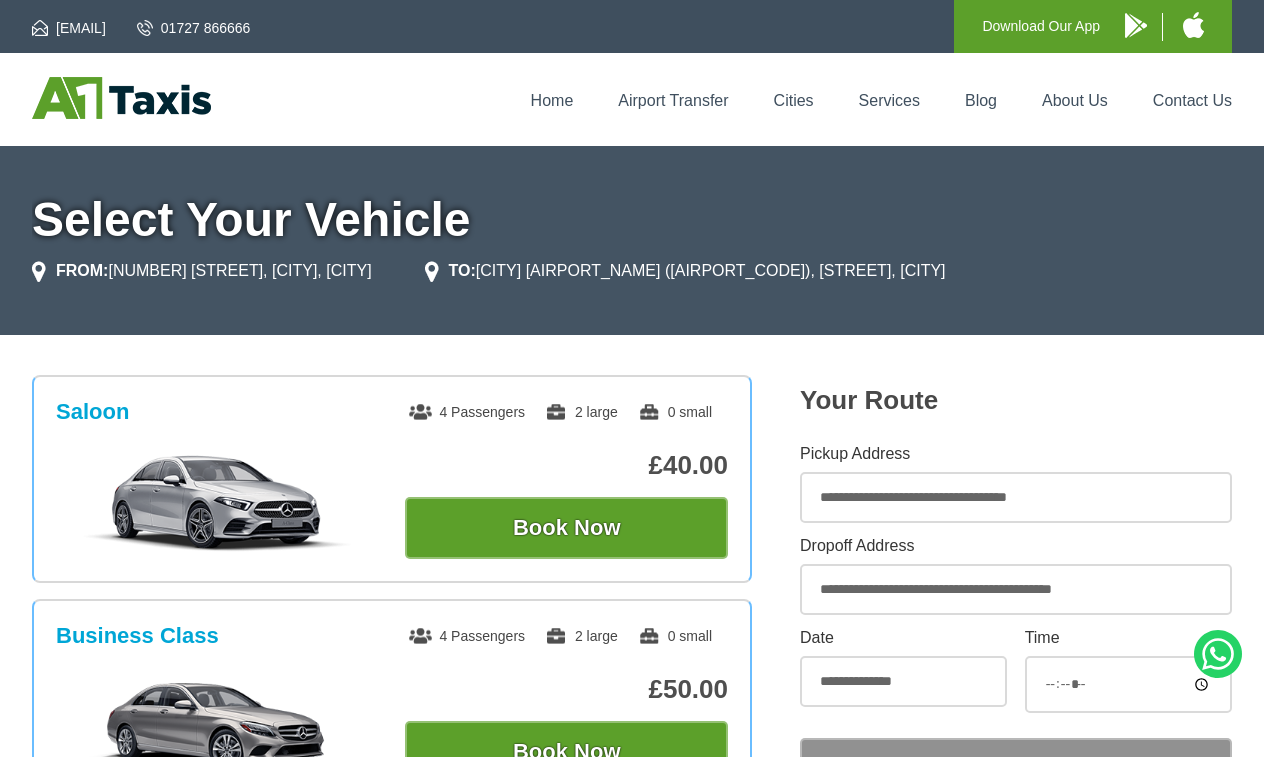 scroll, scrollTop: 0, scrollLeft: 0, axis: both 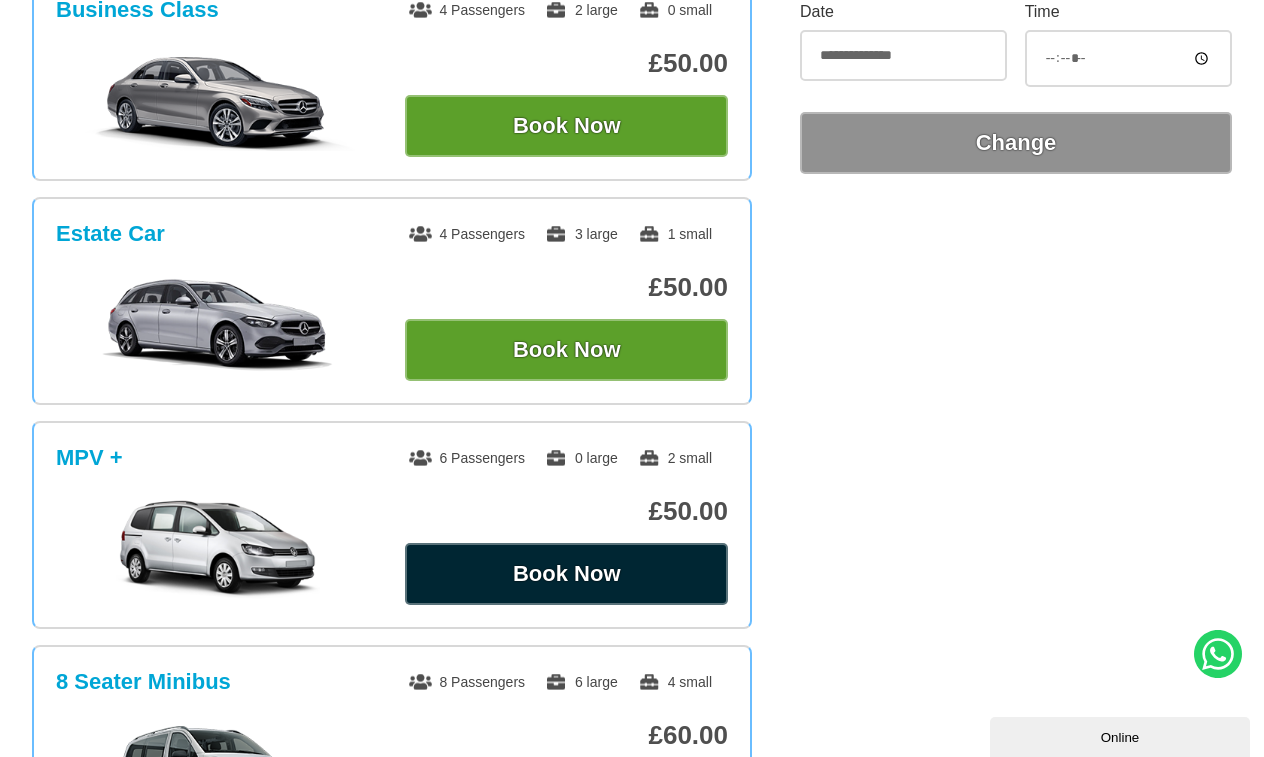 click on "Book Now" at bounding box center [566, 574] 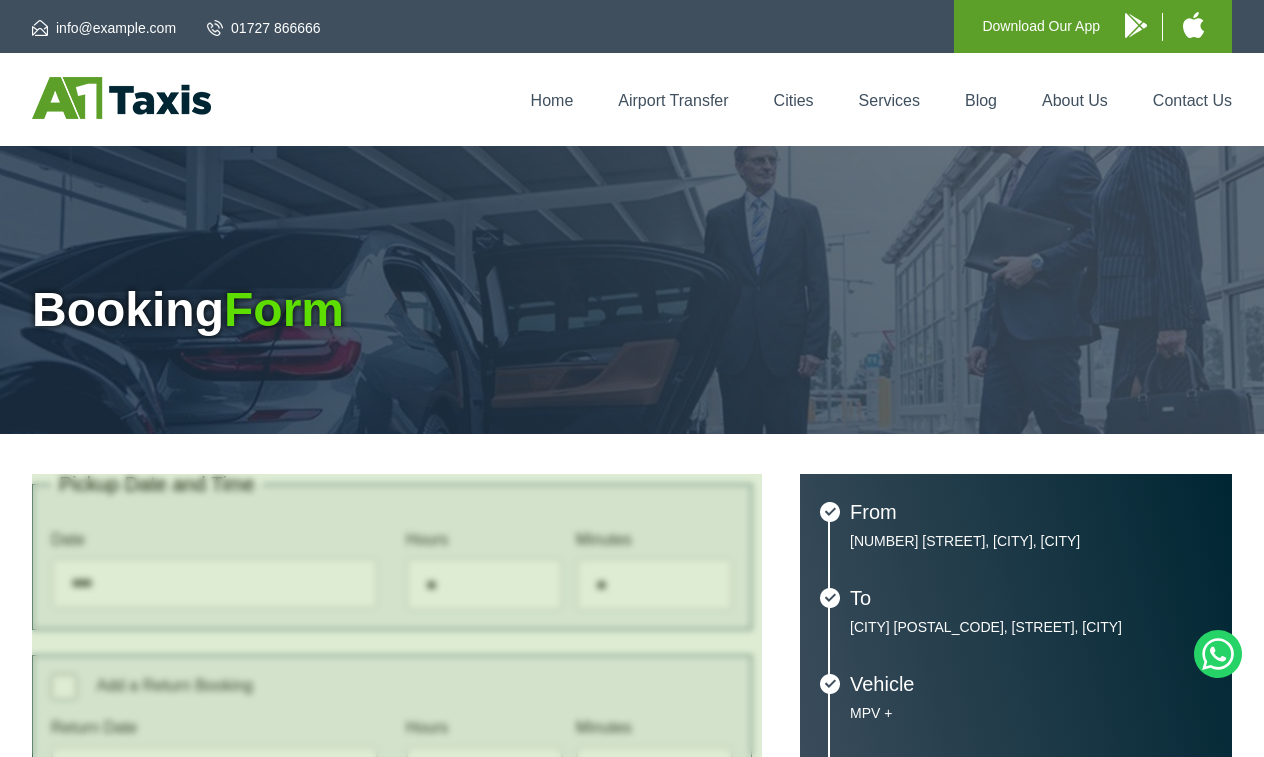 scroll, scrollTop: 0, scrollLeft: 0, axis: both 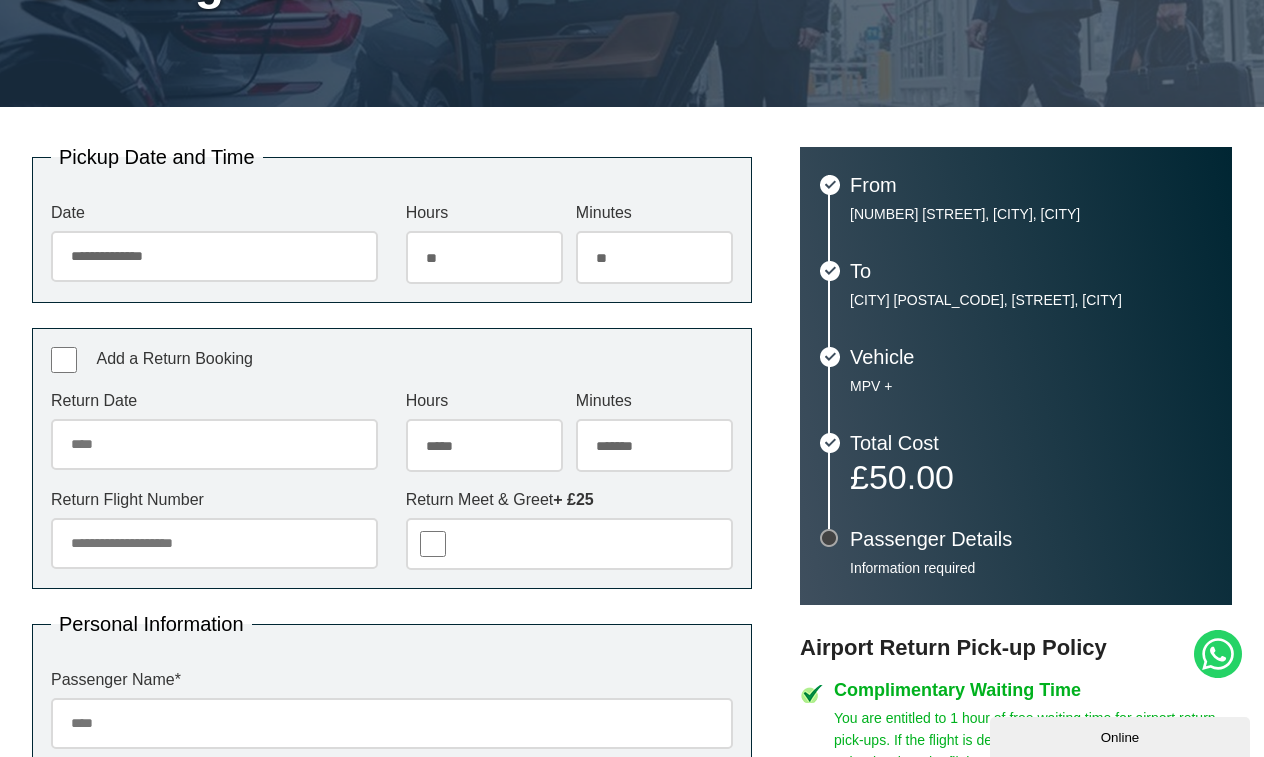 click on "Return Date
July 2025     Sun Mon Tue Wed Thu Fri Sat 29 30 1 2 3 4 5 6 7 8 9 10 11 12 13 14 15 16 17 18 19 20 21 22 23 24 25 26 27 28 29 30 31 1 2 3 4 5 6 7 8 9 Today Close" at bounding box center (214, 431) 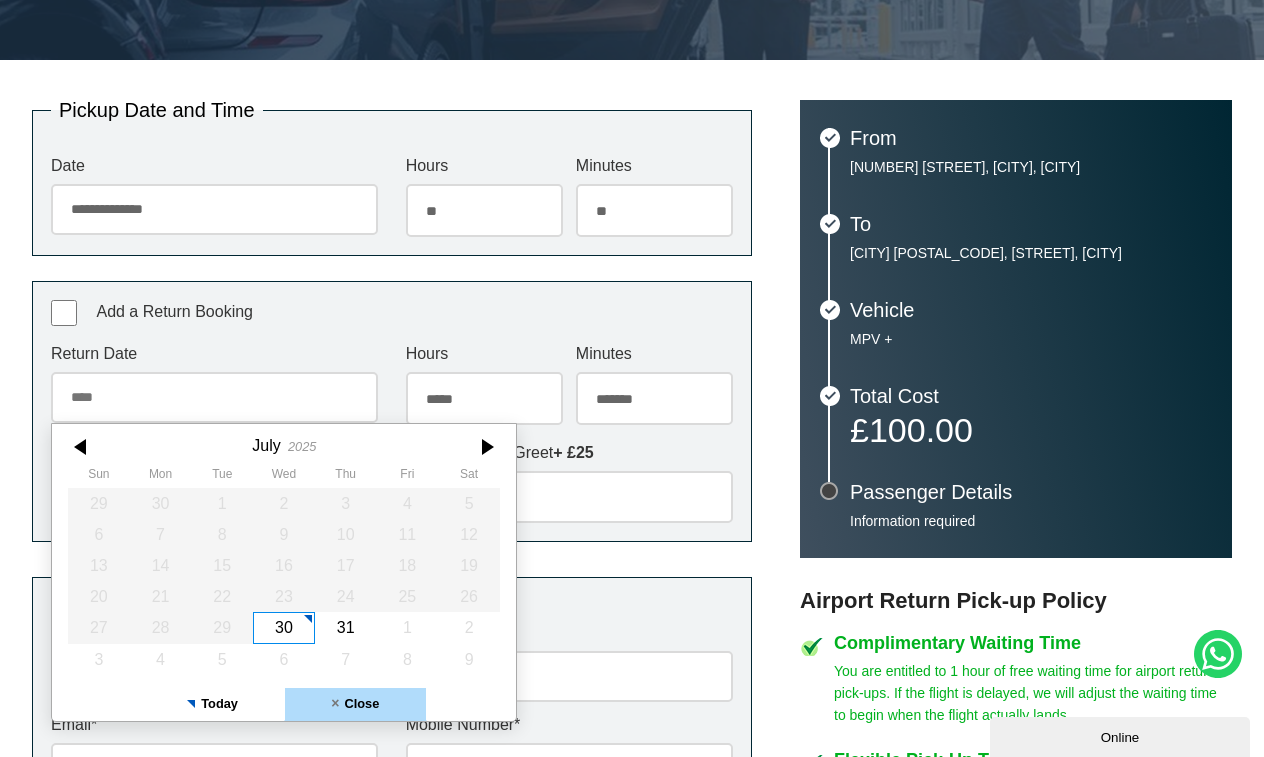 scroll, scrollTop: 378, scrollLeft: 0, axis: vertical 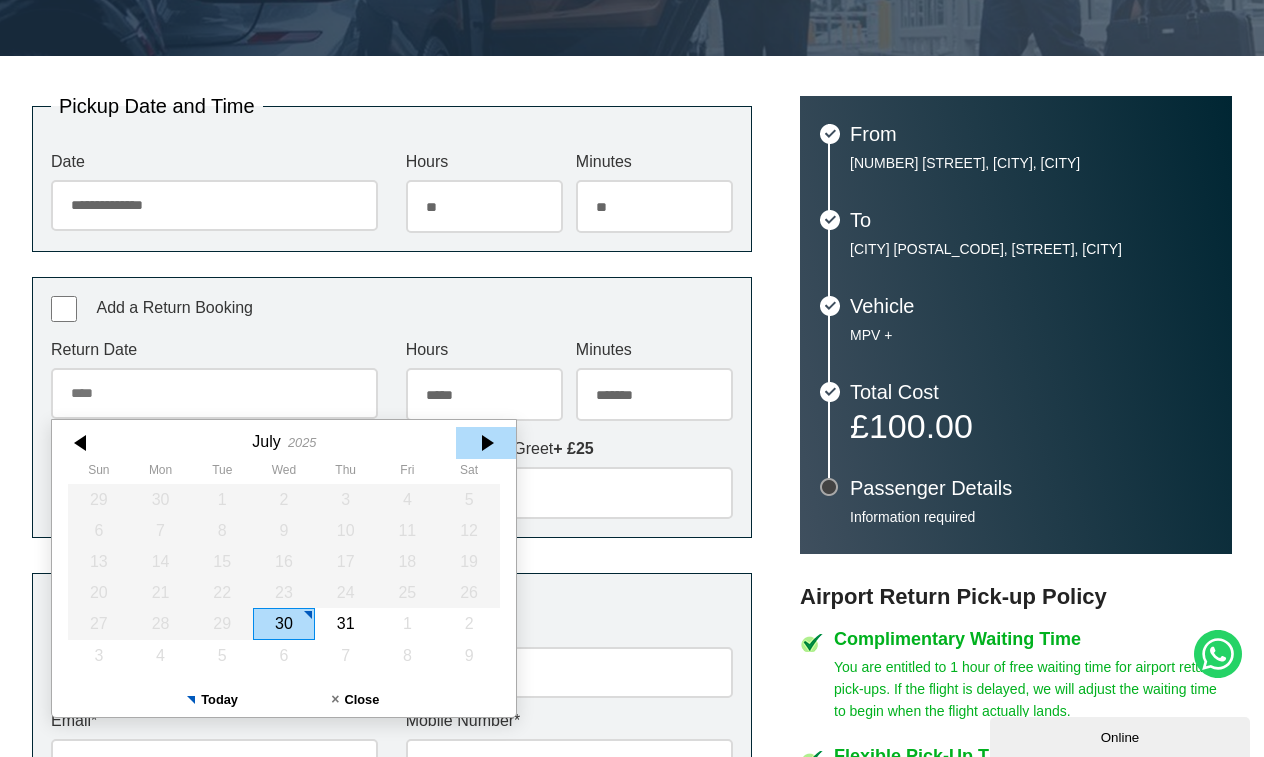 click at bounding box center [486, 443] 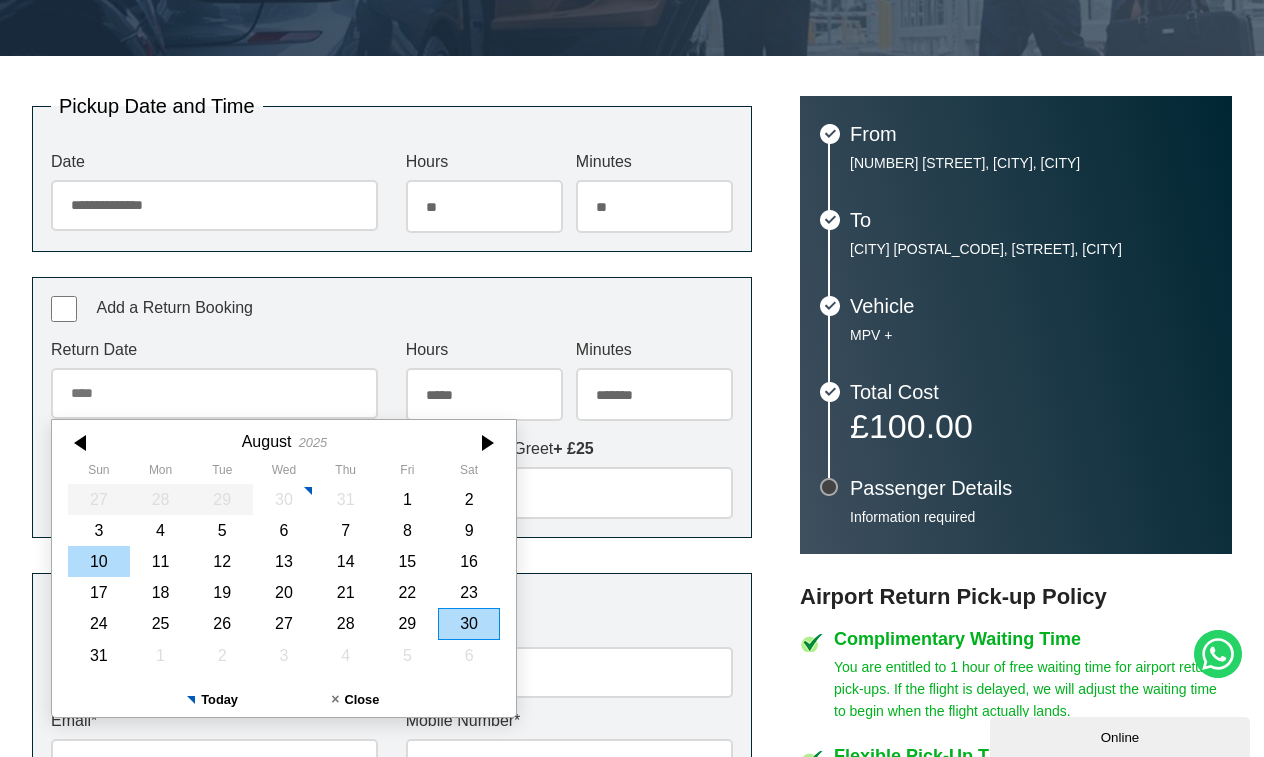 click on "10" at bounding box center (99, 561) 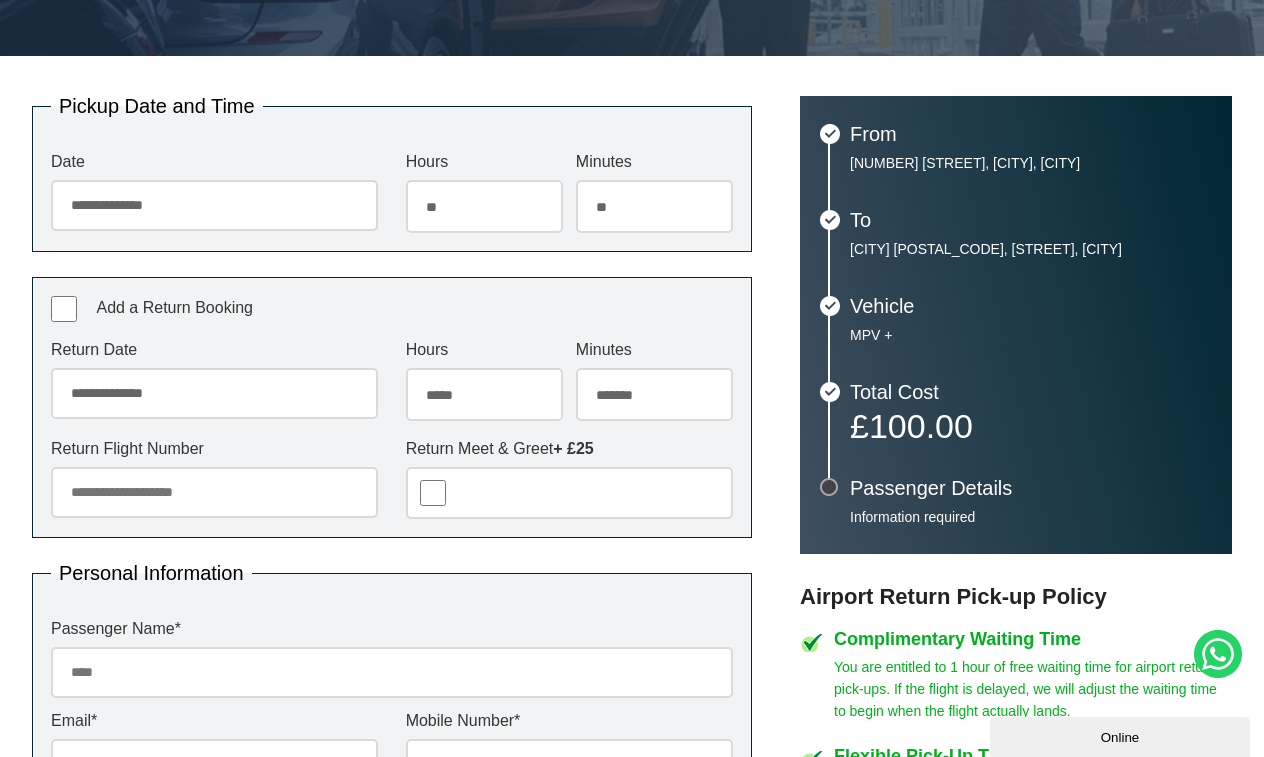 select on "**" 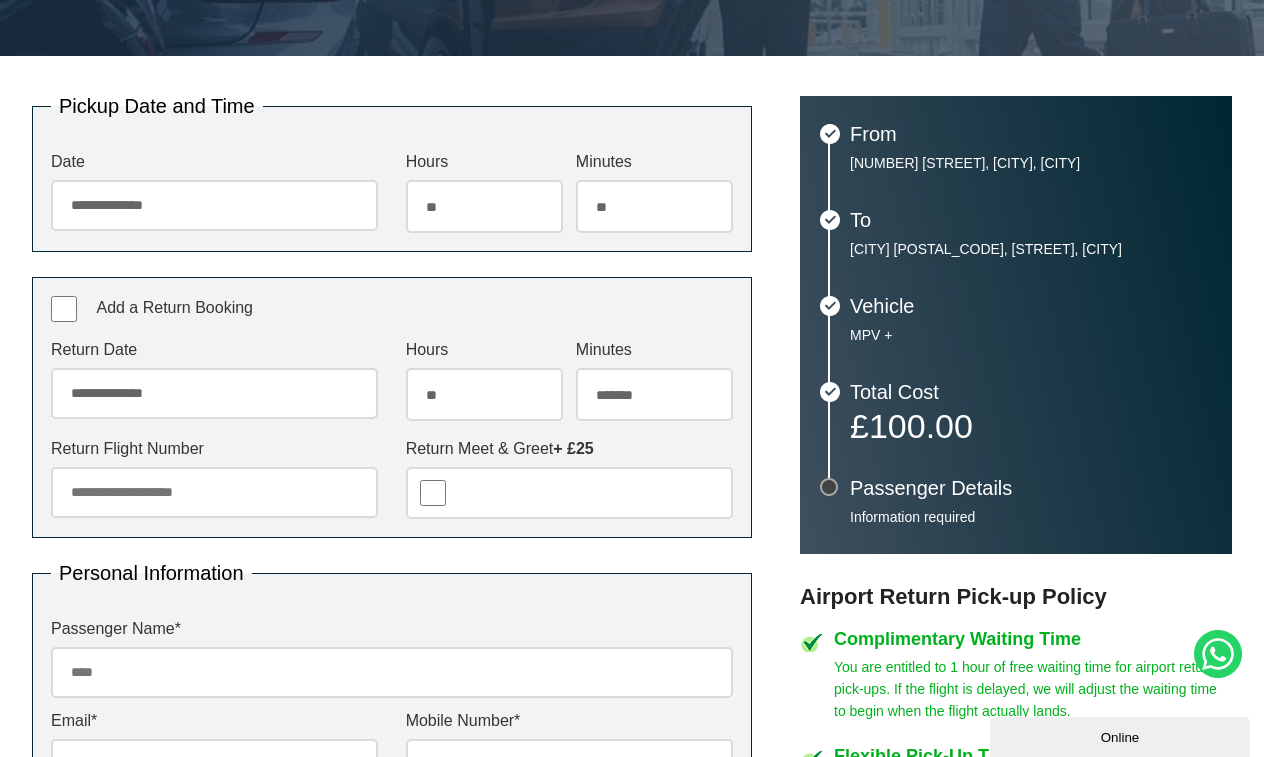 select on "**" 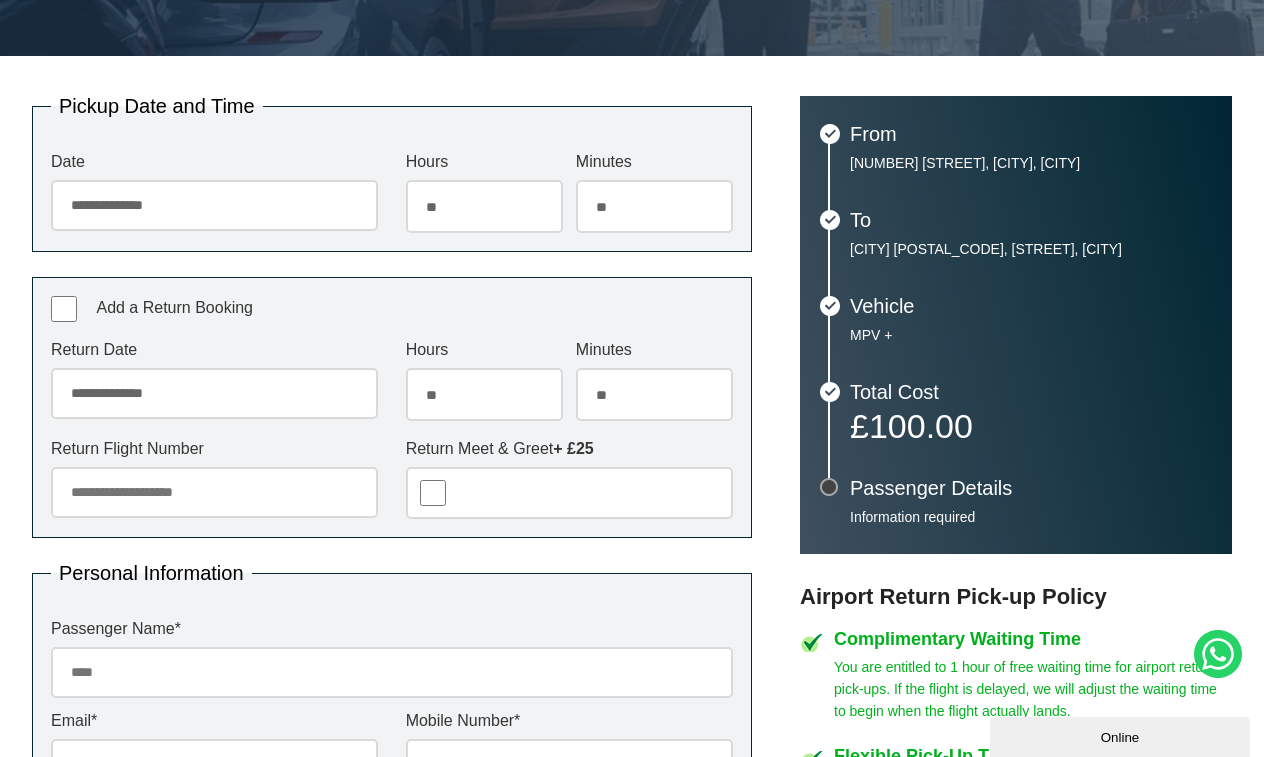 click on "Return Flight Number" at bounding box center [214, 492] 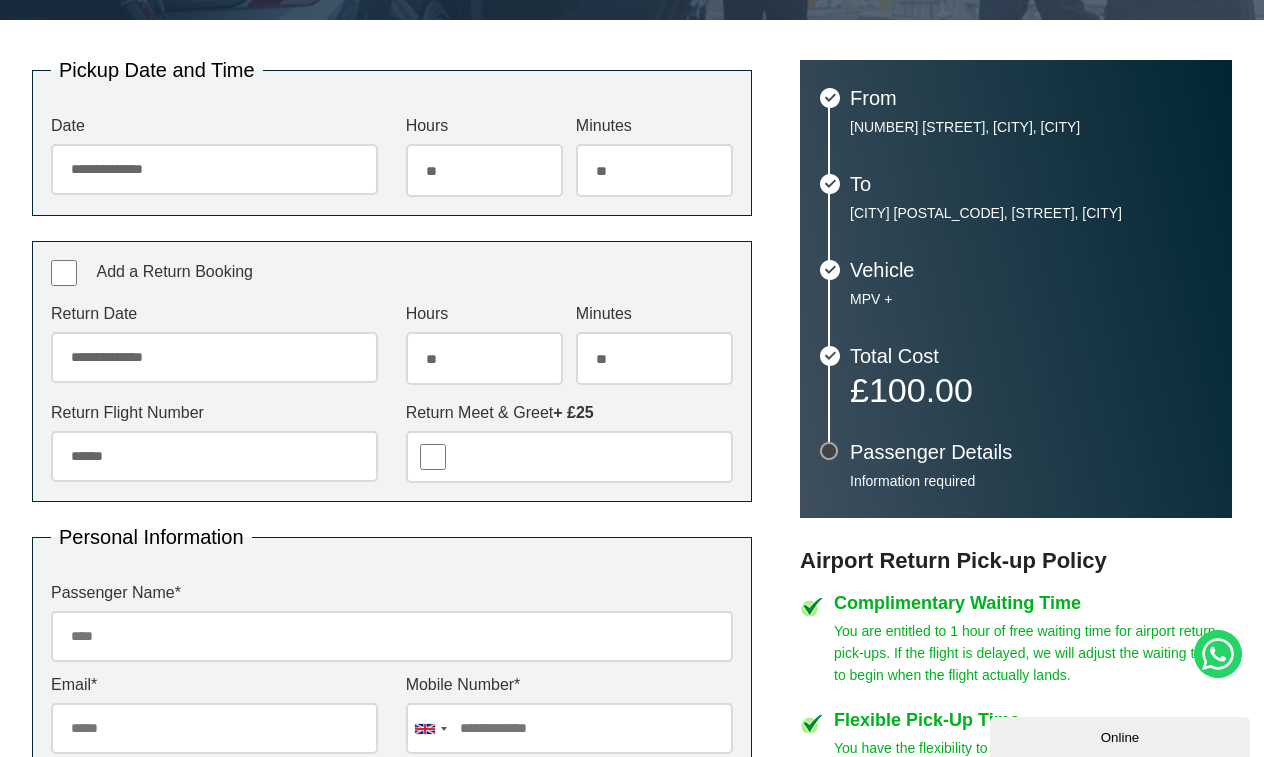 scroll, scrollTop: 460, scrollLeft: 0, axis: vertical 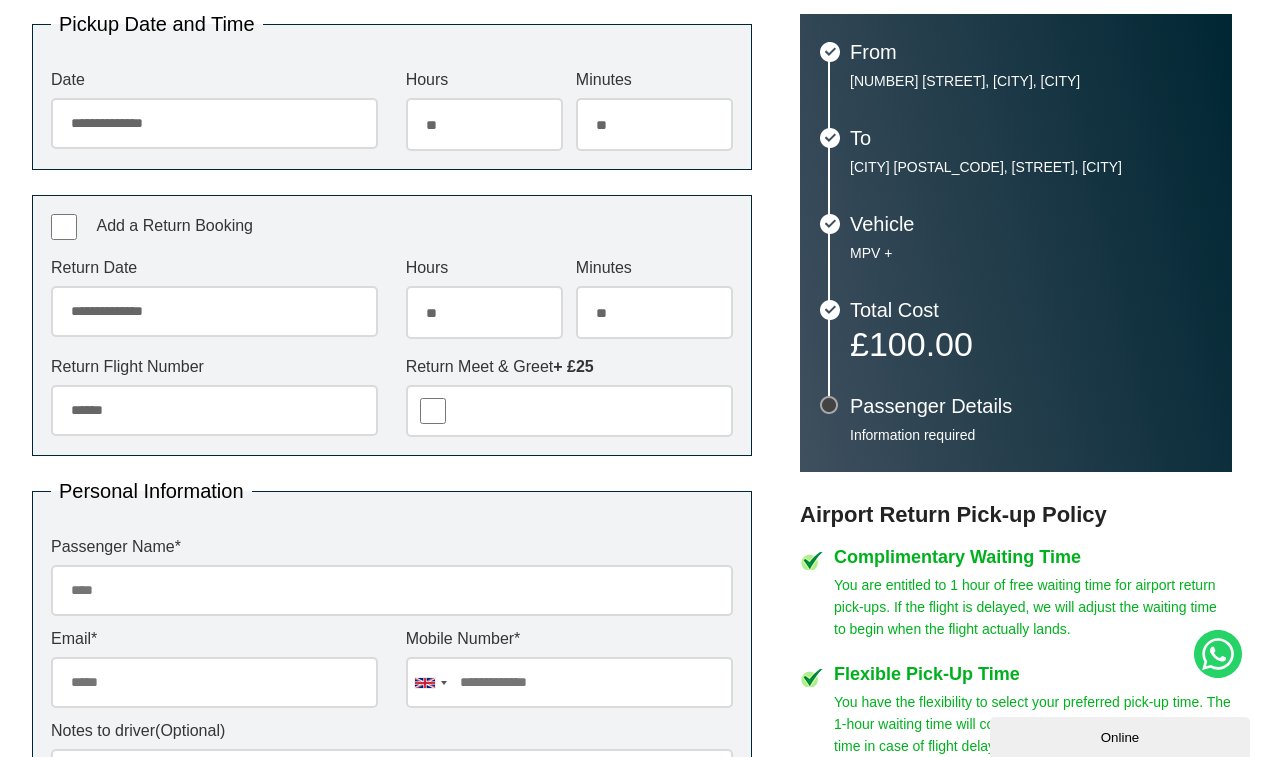 type on "******" 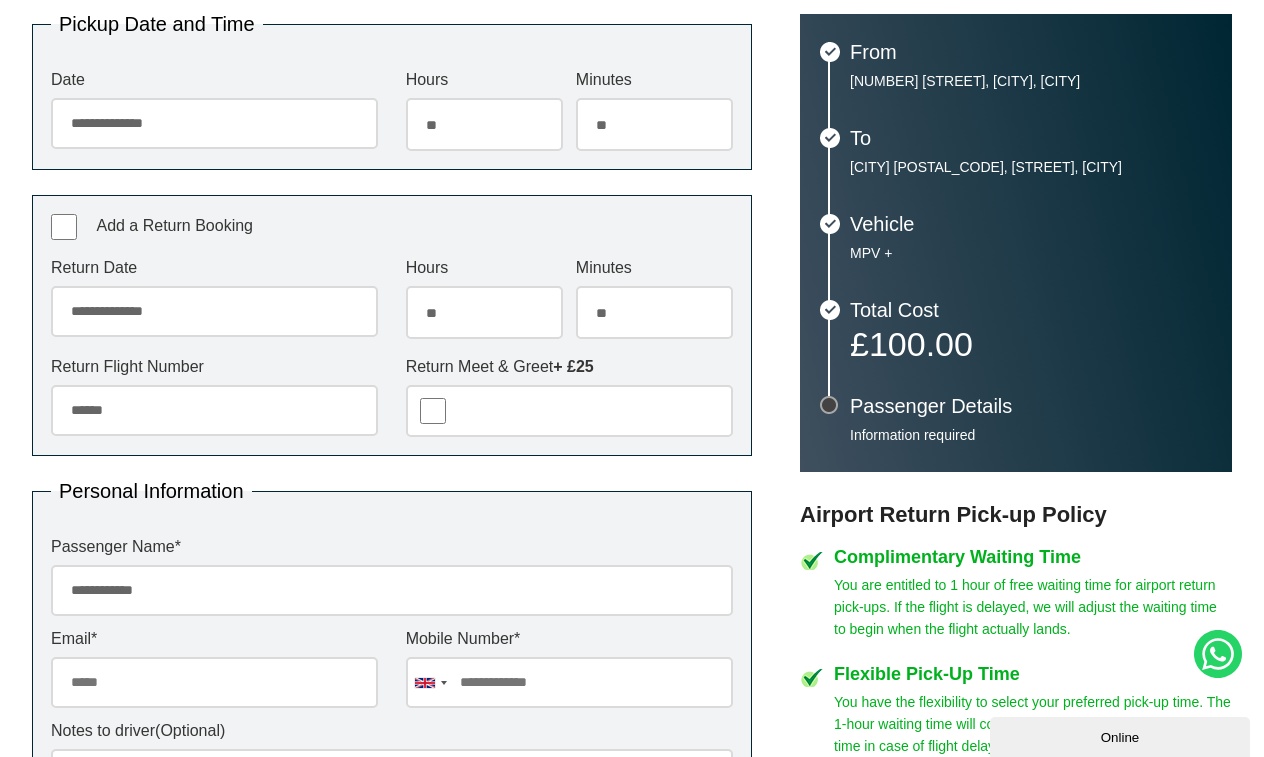 type on "**********" 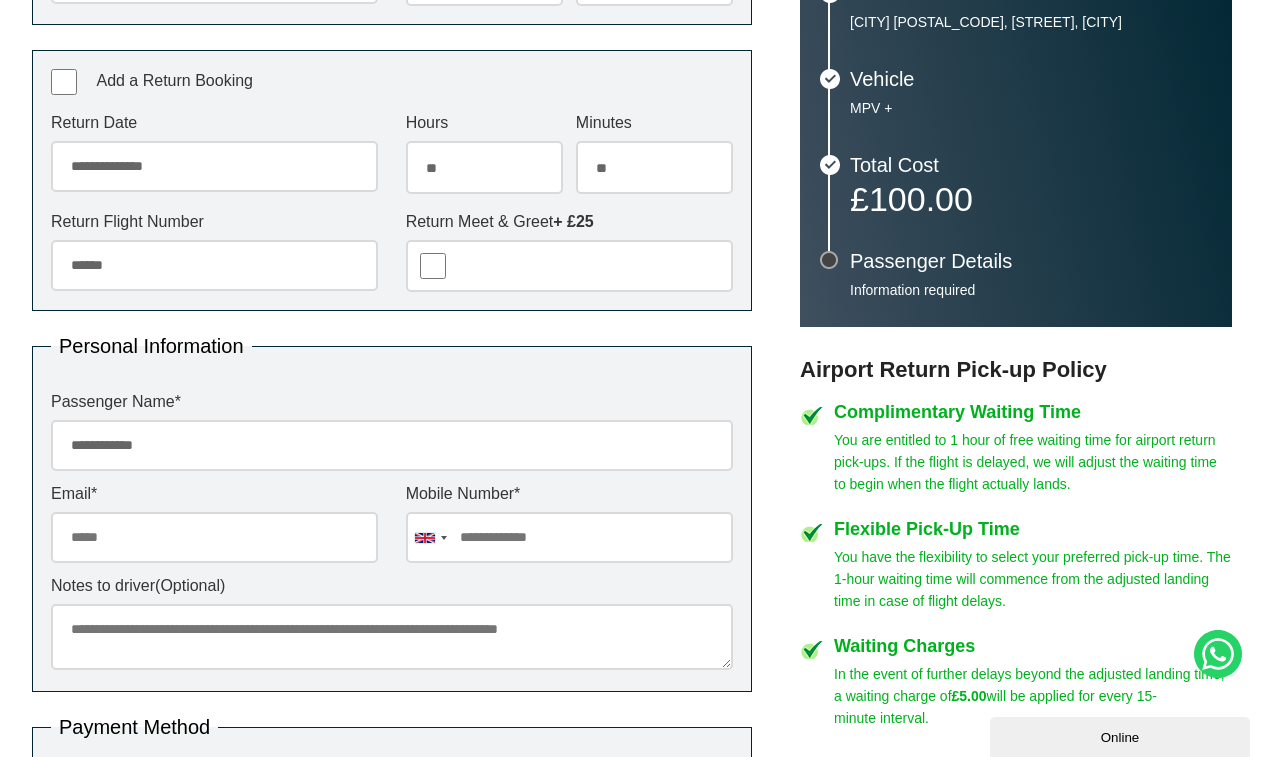 scroll, scrollTop: 608, scrollLeft: 0, axis: vertical 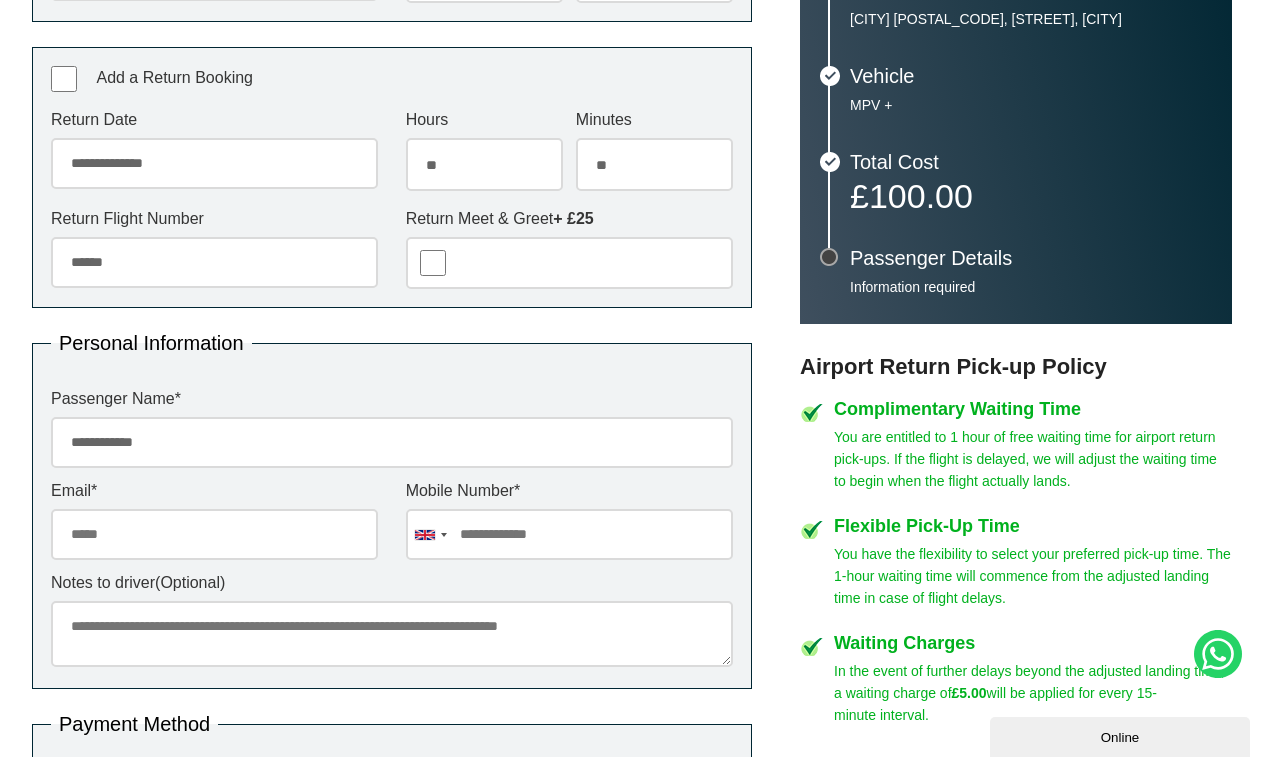 click on "Email  *" at bounding box center (214, 534) 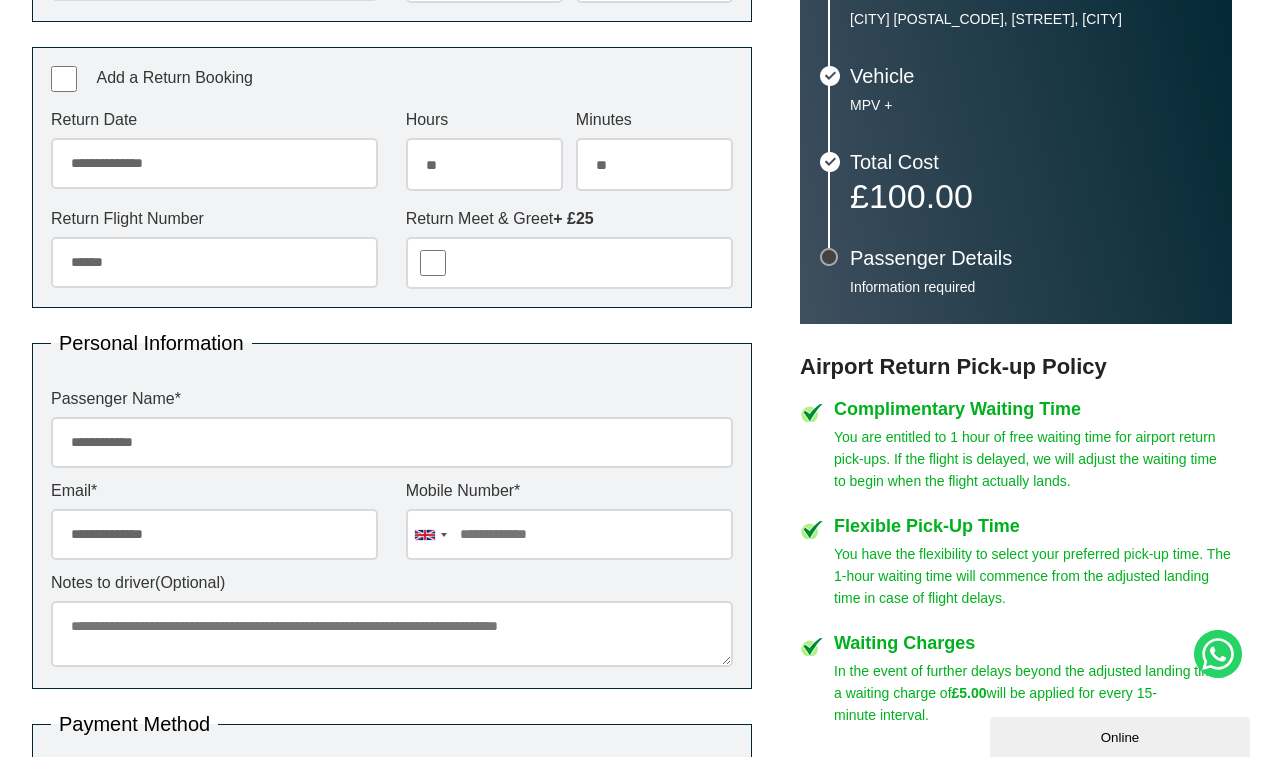 type on "**********" 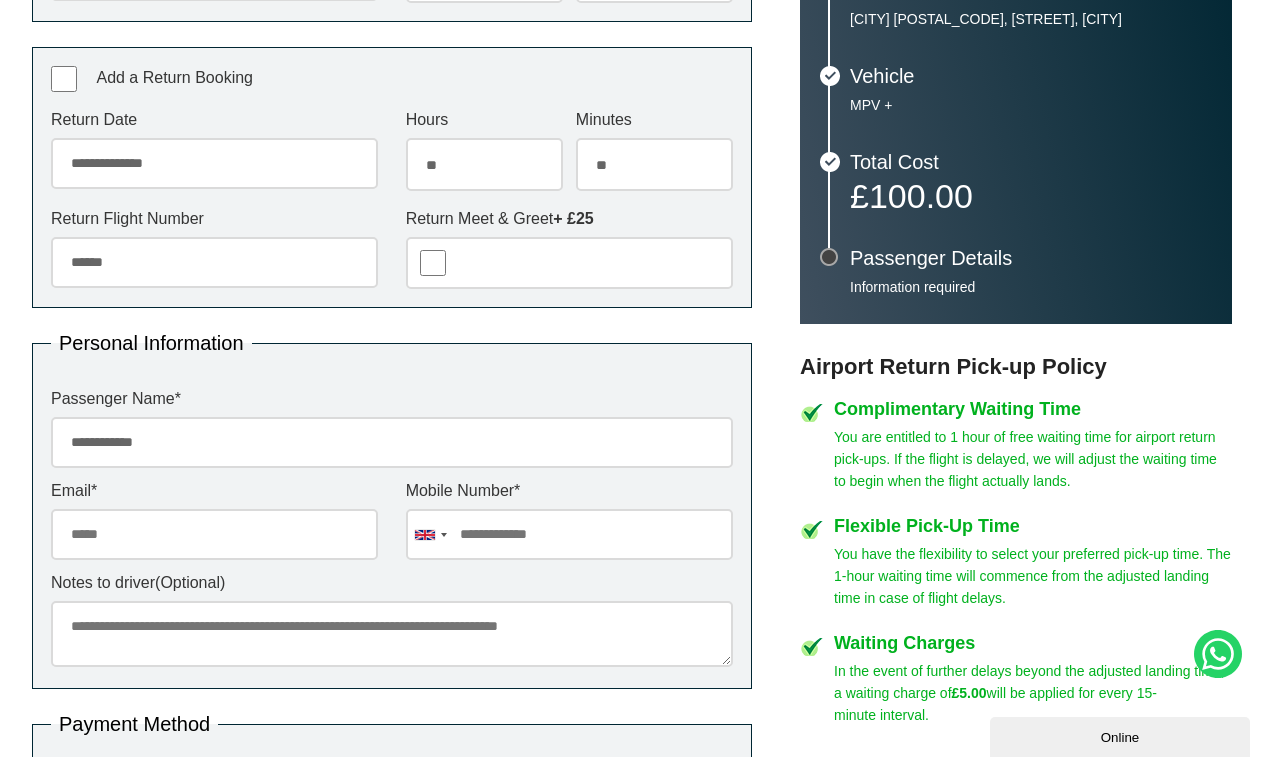 type on "**********" 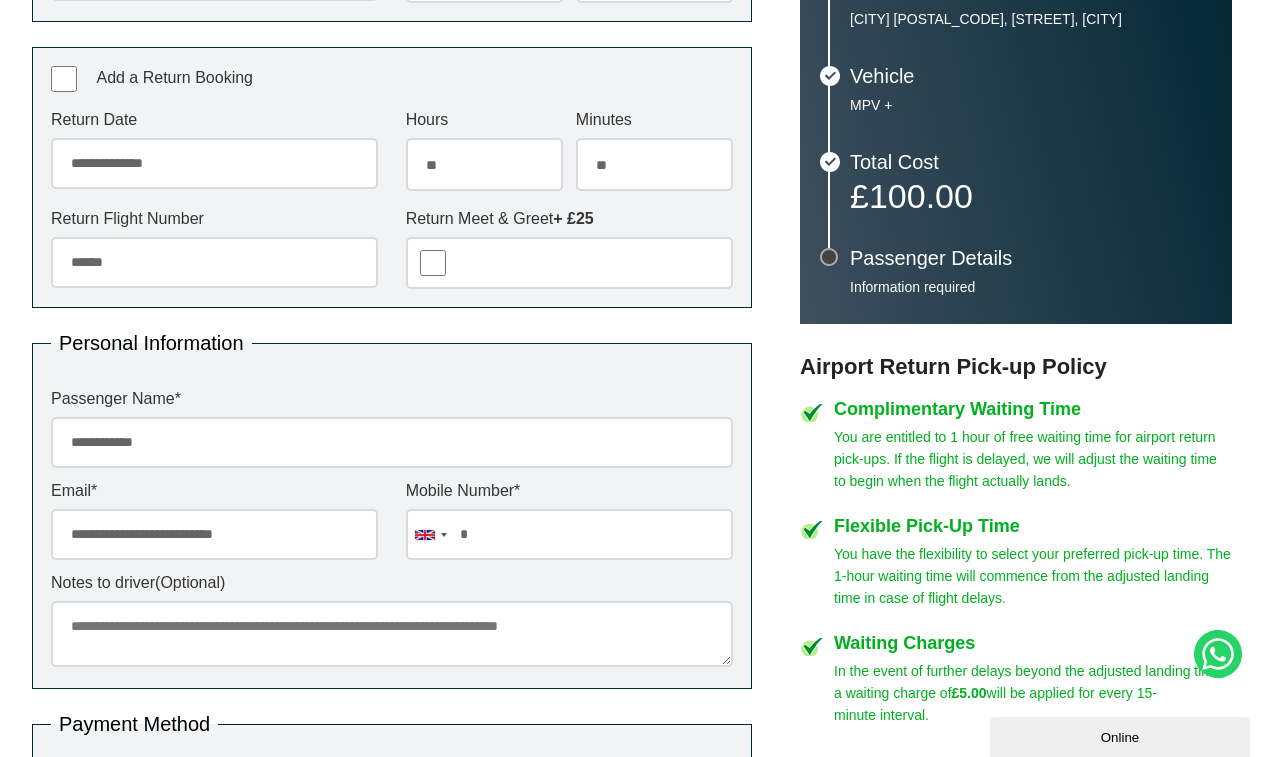 type on "**" 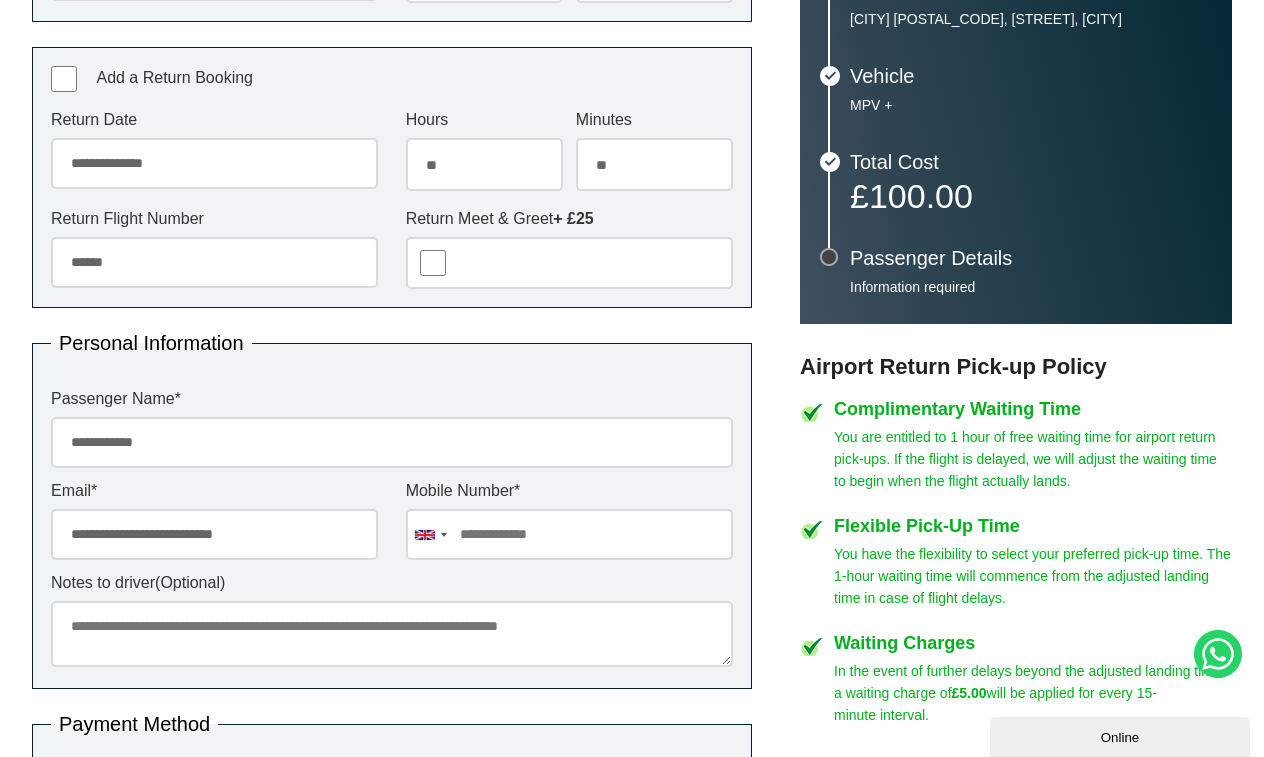 type on "**********" 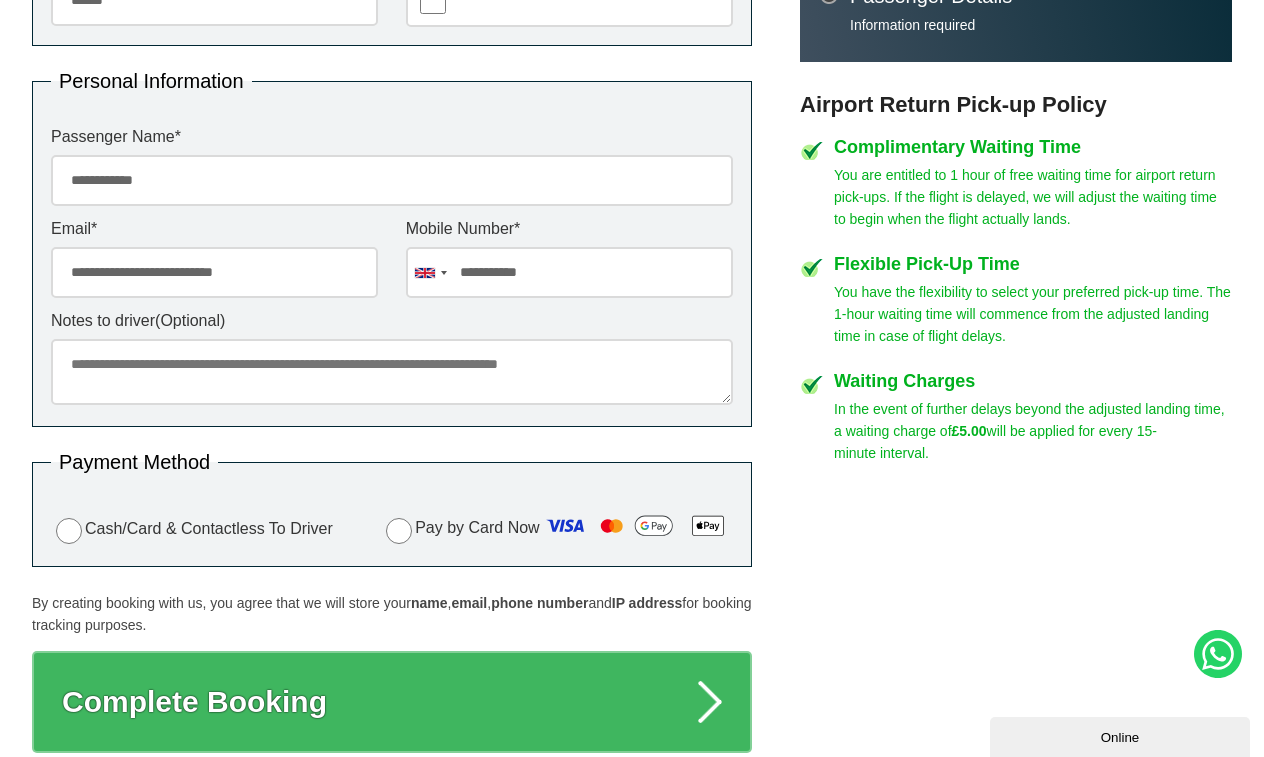 scroll, scrollTop: 871, scrollLeft: 0, axis: vertical 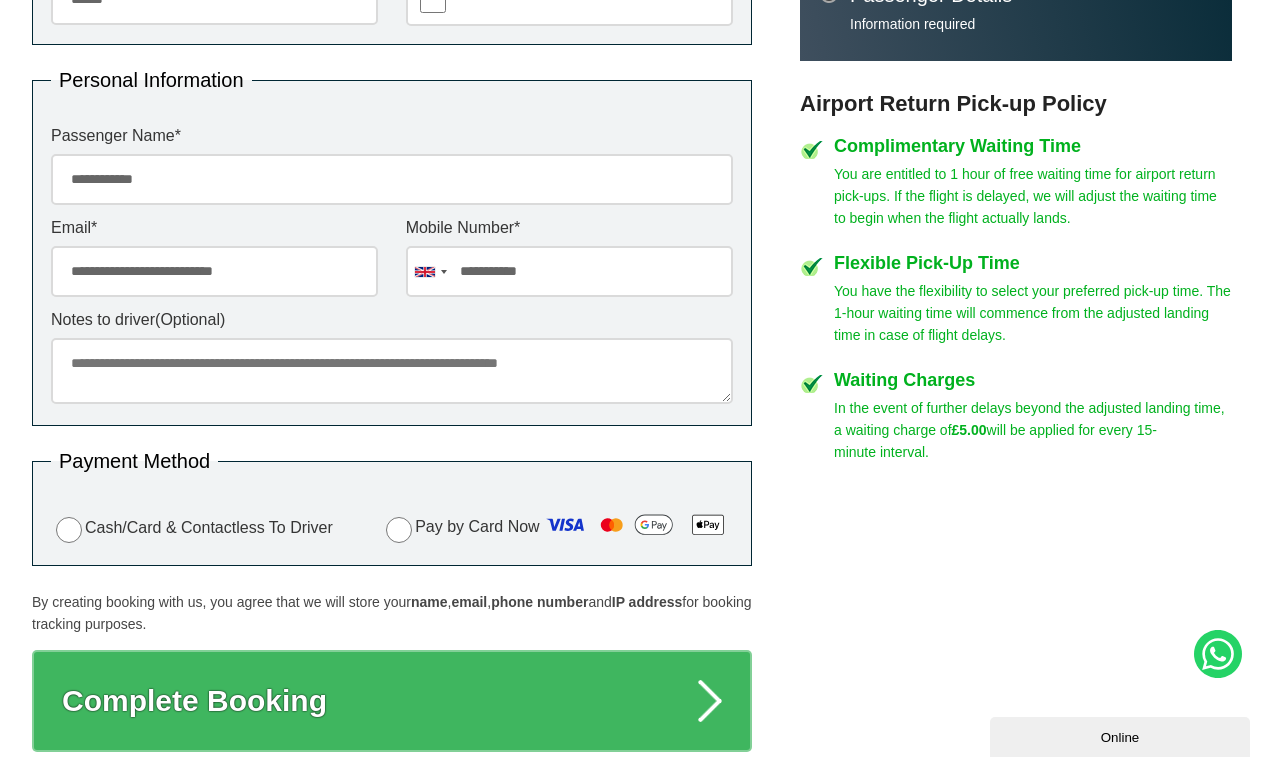 click on "Notes to driver  (Optional)" at bounding box center [392, 371] 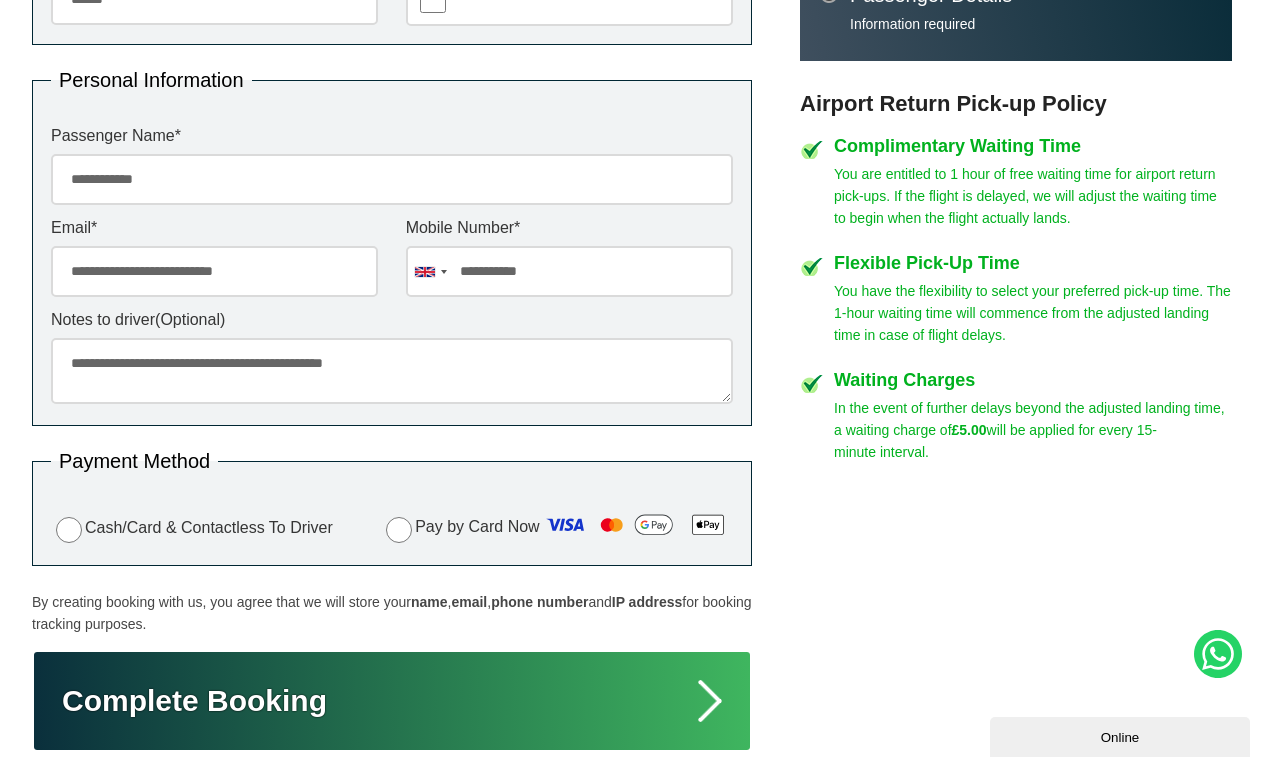 type on "**********" 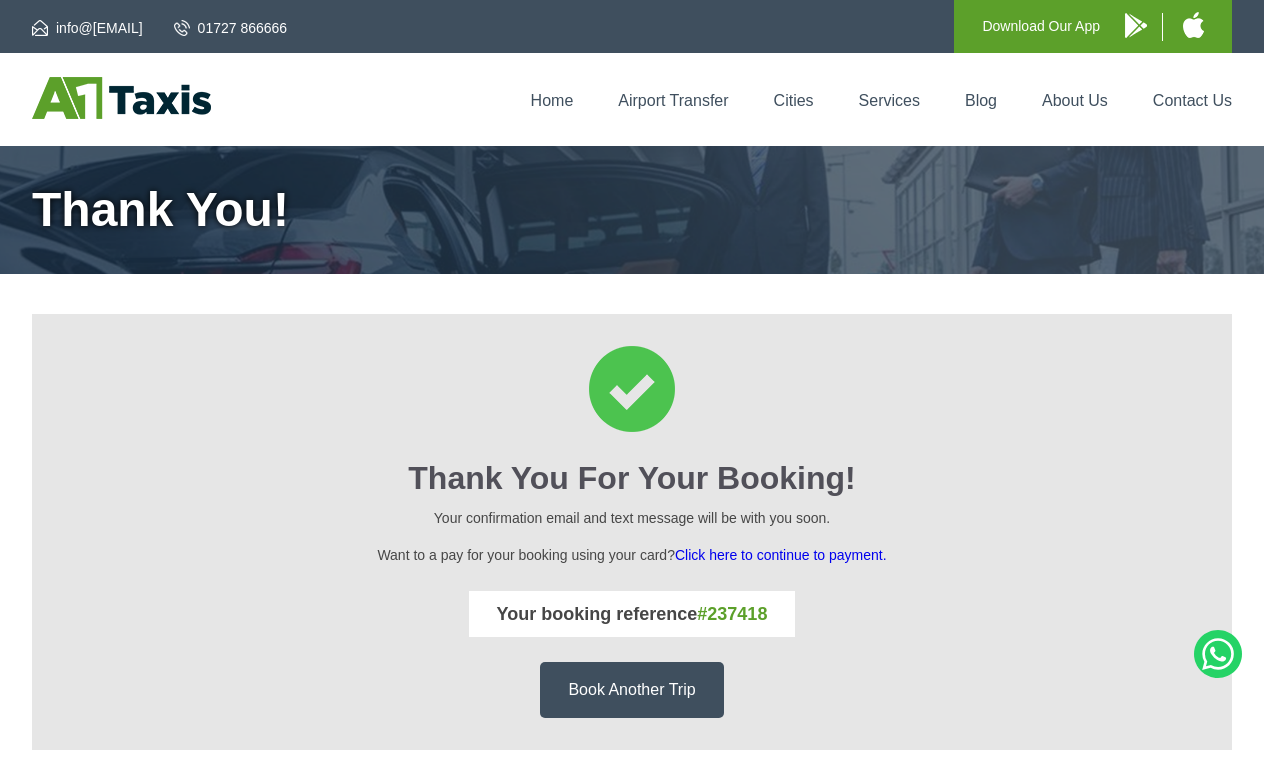 scroll, scrollTop: 59, scrollLeft: 0, axis: vertical 